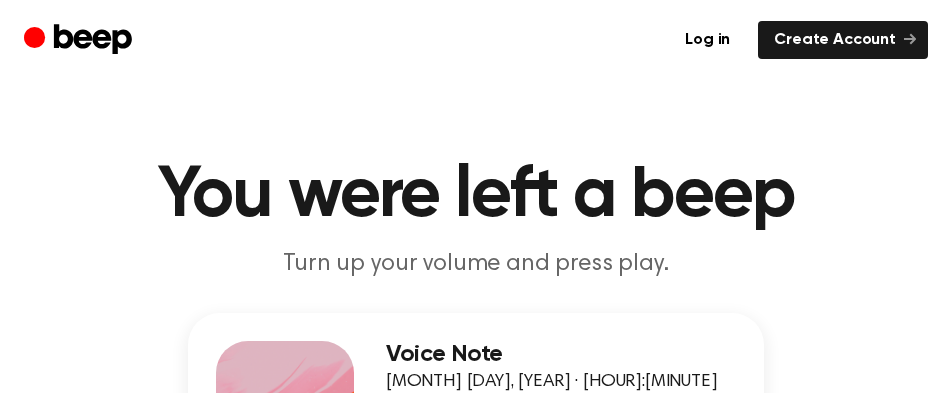 scroll, scrollTop: 0, scrollLeft: 0, axis: both 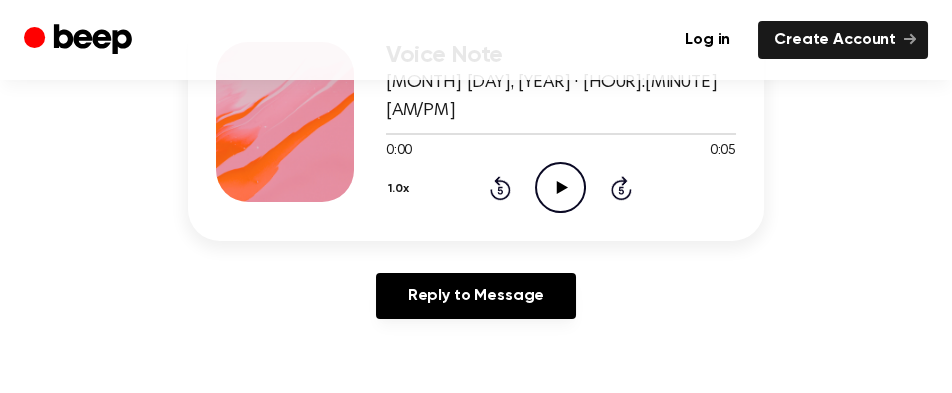 click on "Play Audio" 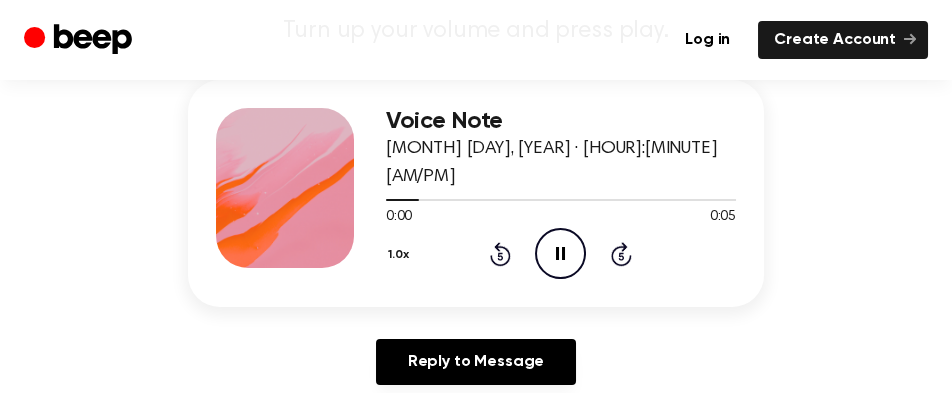 scroll, scrollTop: 200, scrollLeft: 0, axis: vertical 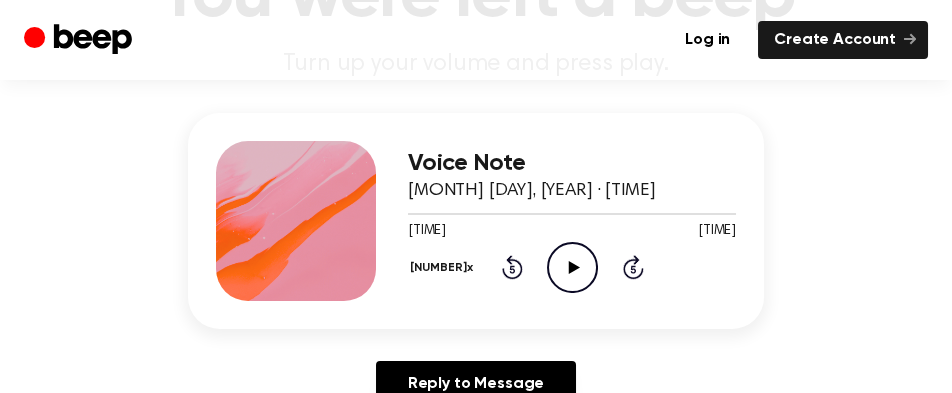 click on "Play Audio" 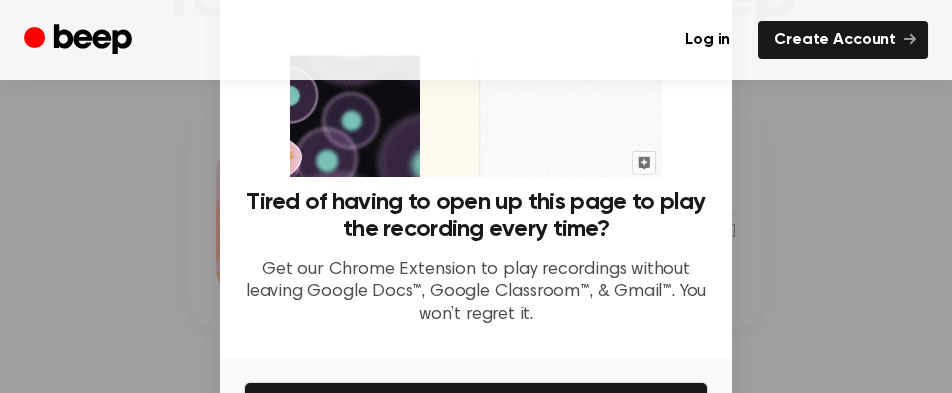 scroll, scrollTop: 299, scrollLeft: 0, axis: vertical 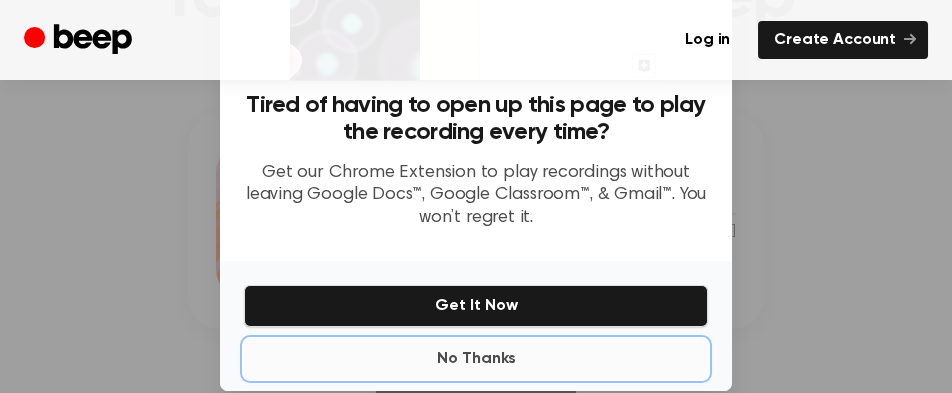 click on "No Thanks" at bounding box center [476, 359] 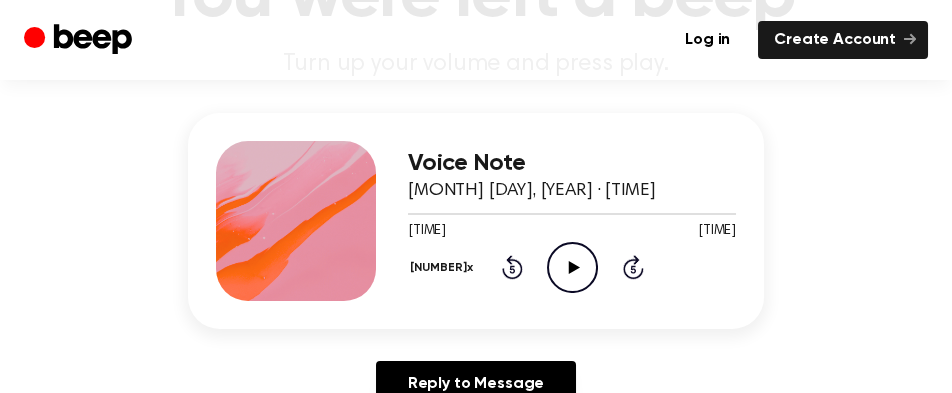 click on "Play Audio" 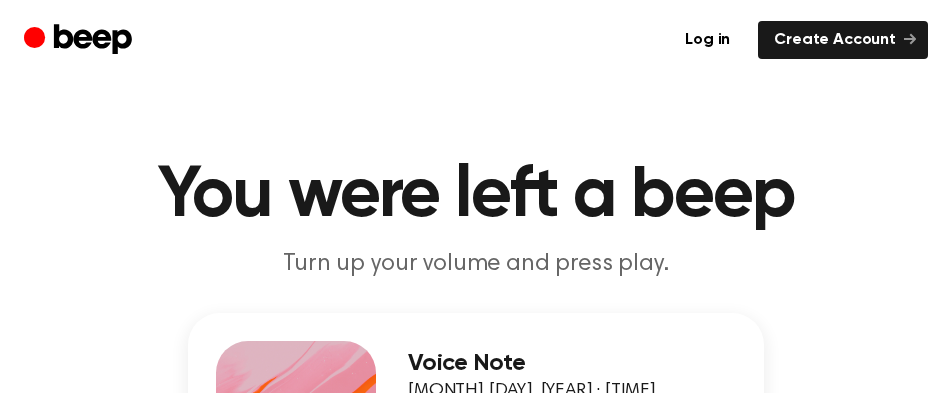 scroll, scrollTop: 0, scrollLeft: 0, axis: both 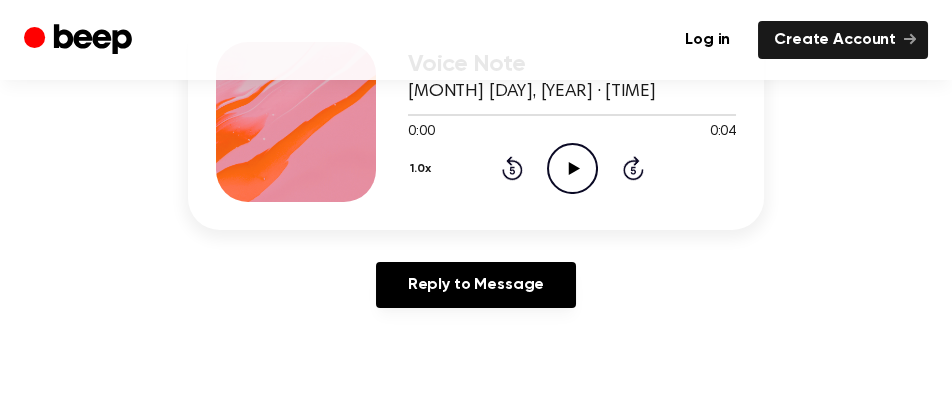 click on "Play Audio" 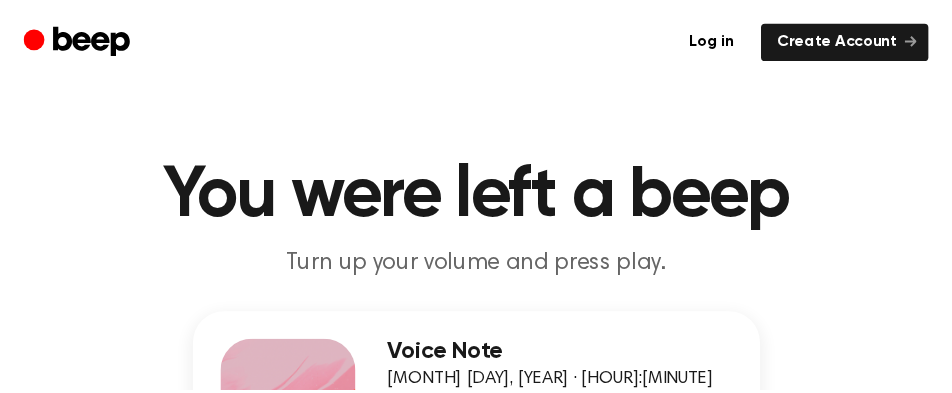 scroll, scrollTop: 0, scrollLeft: 0, axis: both 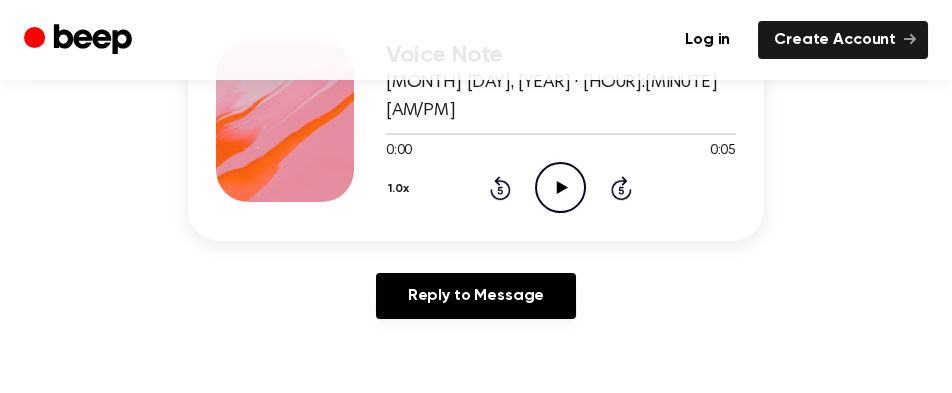 click on "Play Audio" 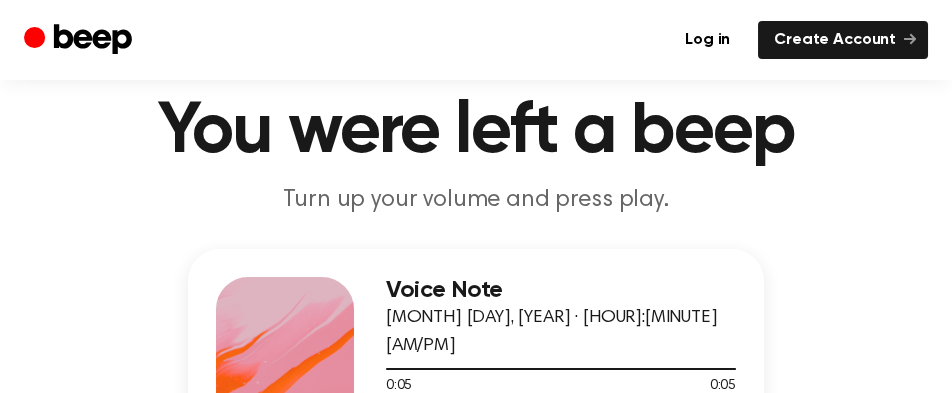 scroll, scrollTop: 0, scrollLeft: 0, axis: both 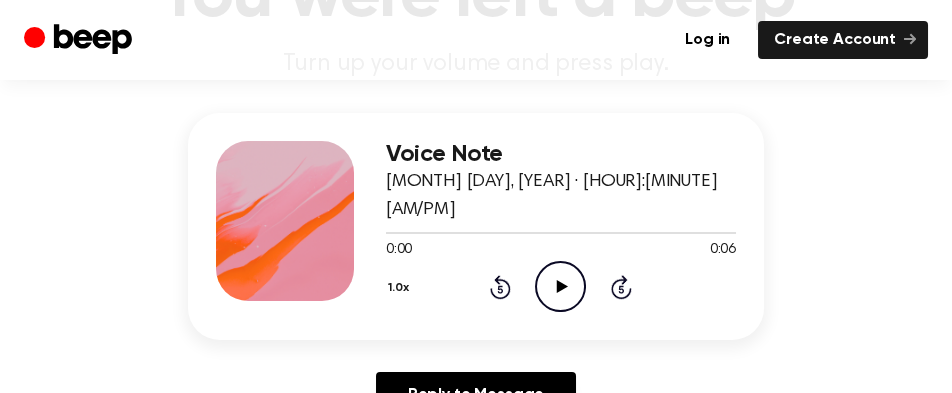 click on "Play Audio" 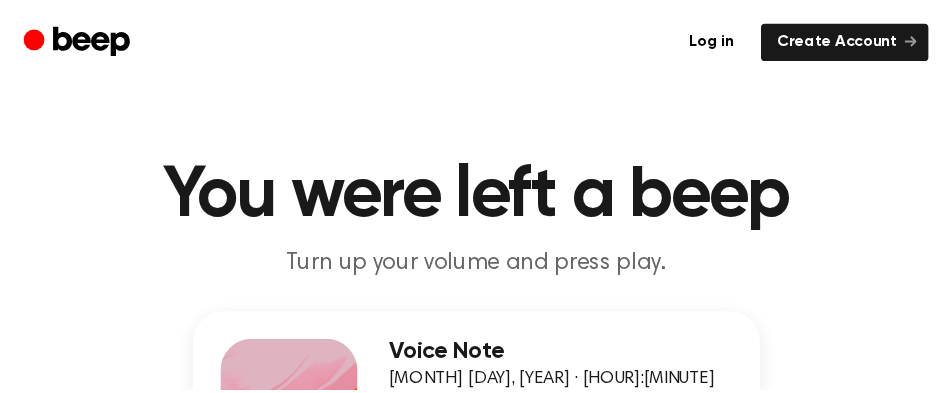 scroll, scrollTop: 0, scrollLeft: 0, axis: both 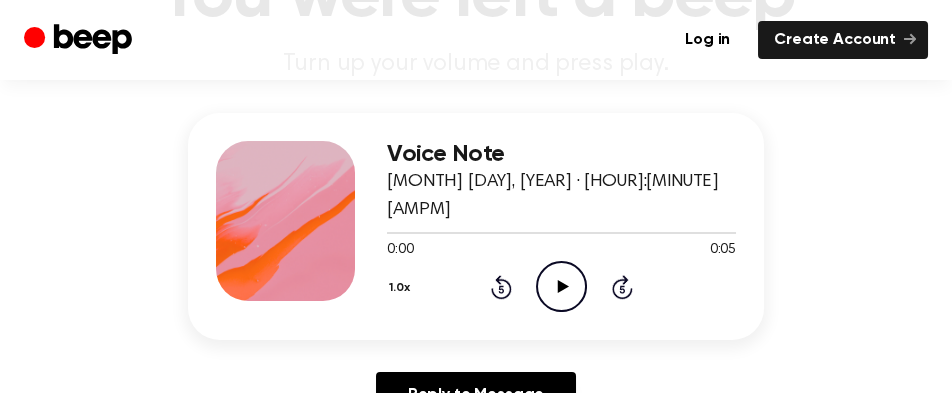click on "Play Audio" 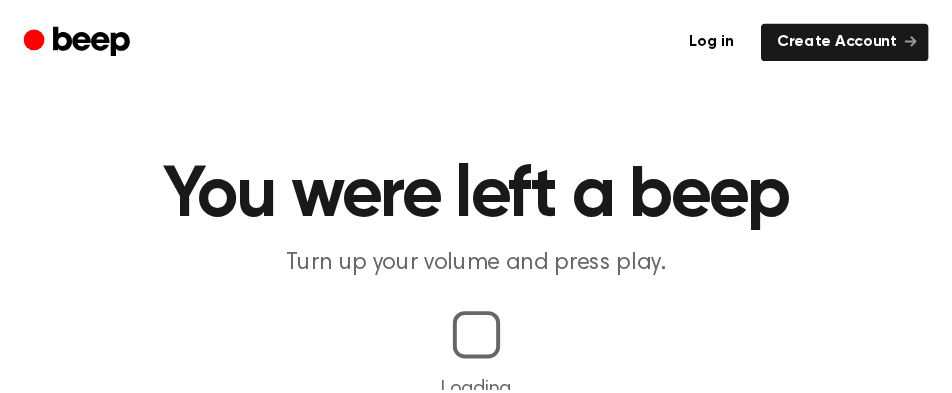scroll, scrollTop: 0, scrollLeft: 0, axis: both 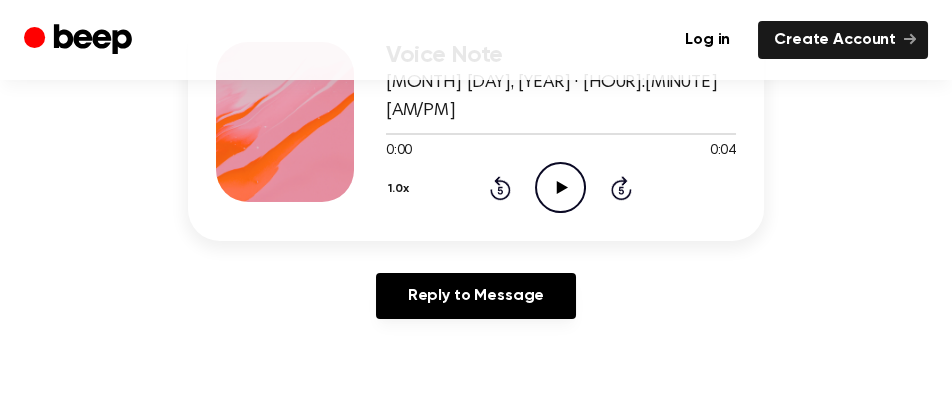 click on "Play Audio" 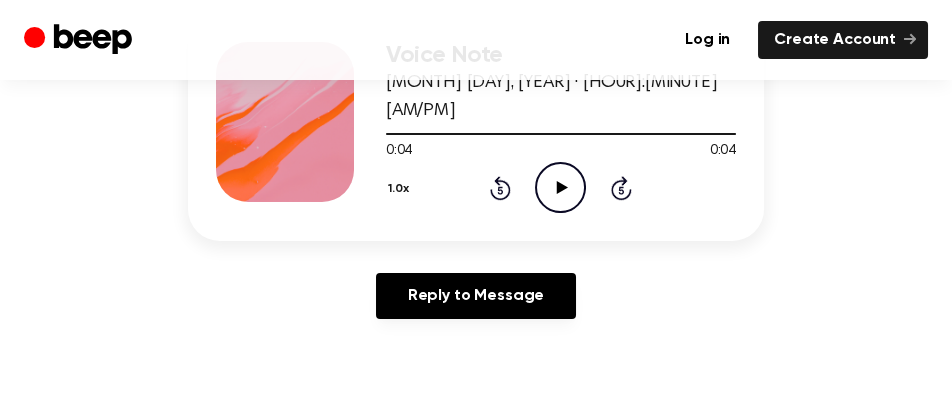 click on "Play Audio" 